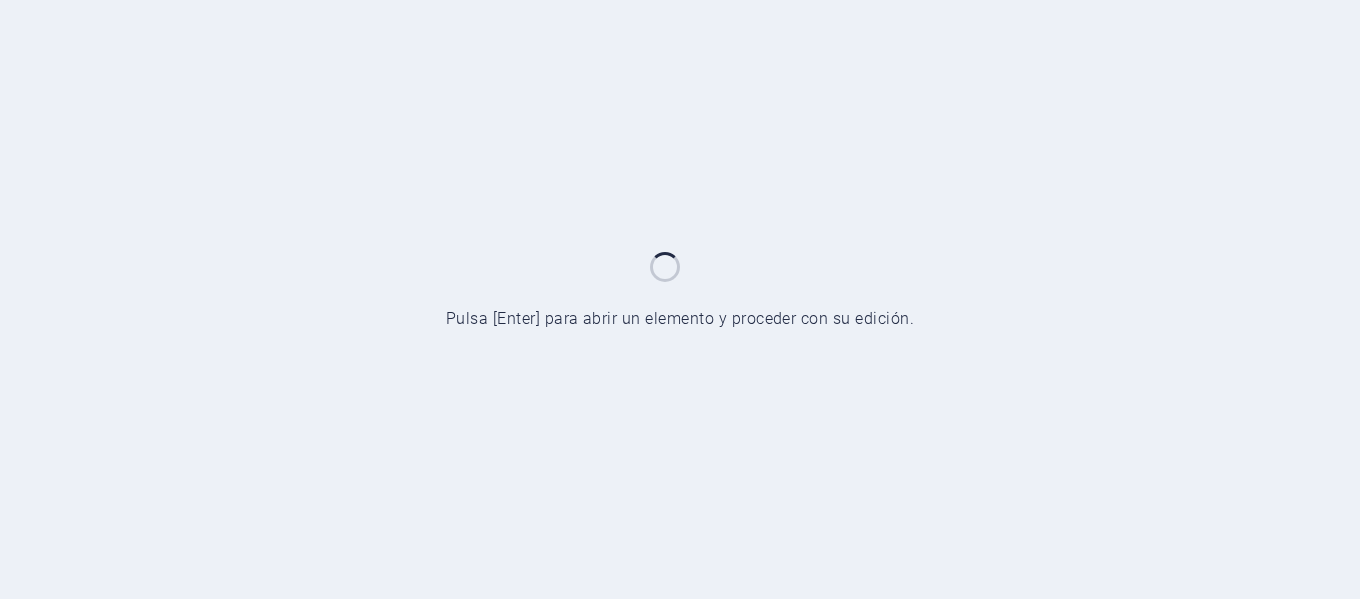 scroll, scrollTop: 0, scrollLeft: 0, axis: both 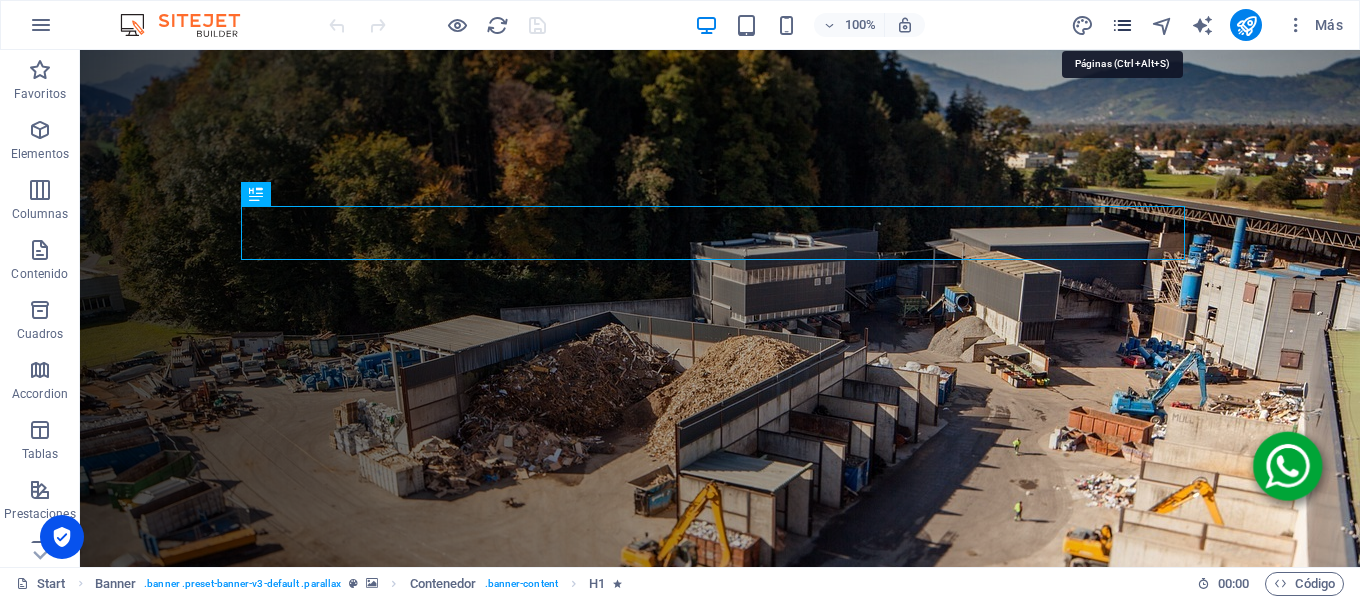 click at bounding box center (1122, 25) 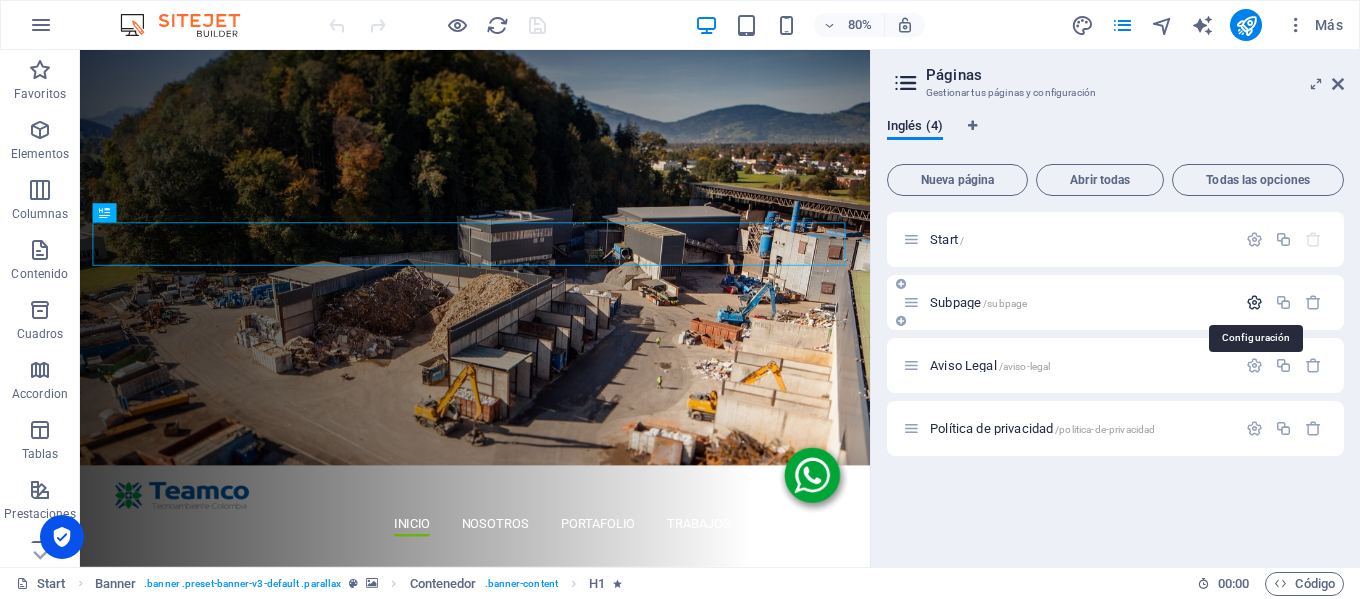 click at bounding box center [1254, 302] 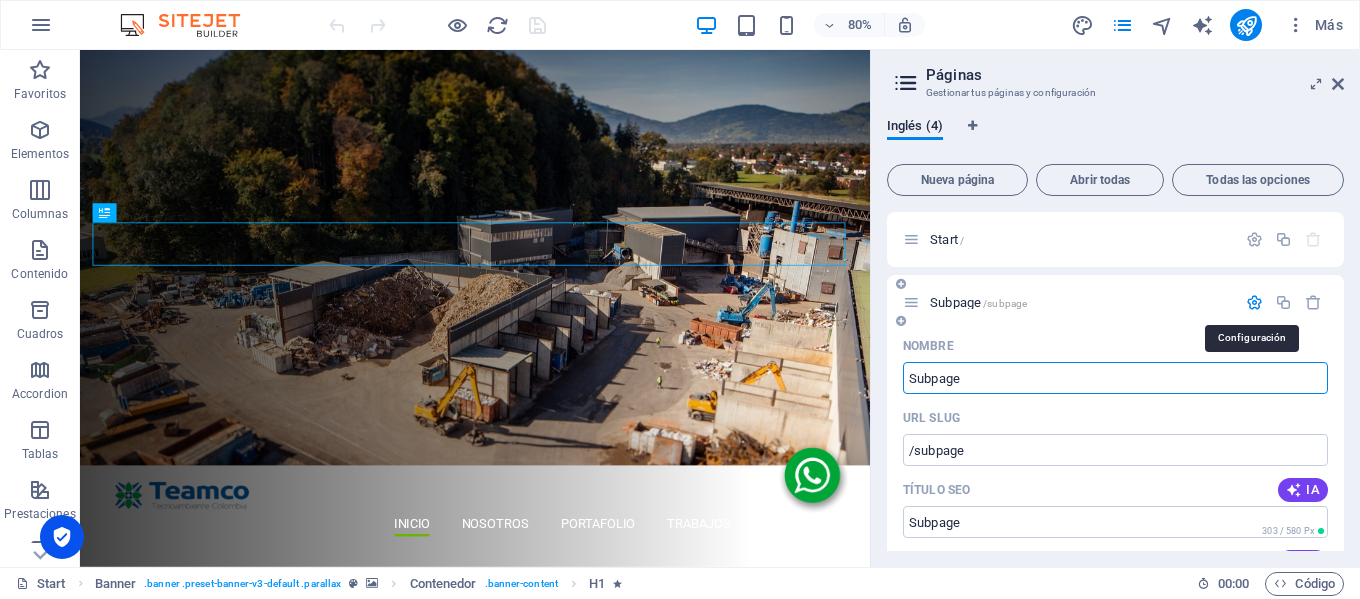 click at bounding box center (1254, 302) 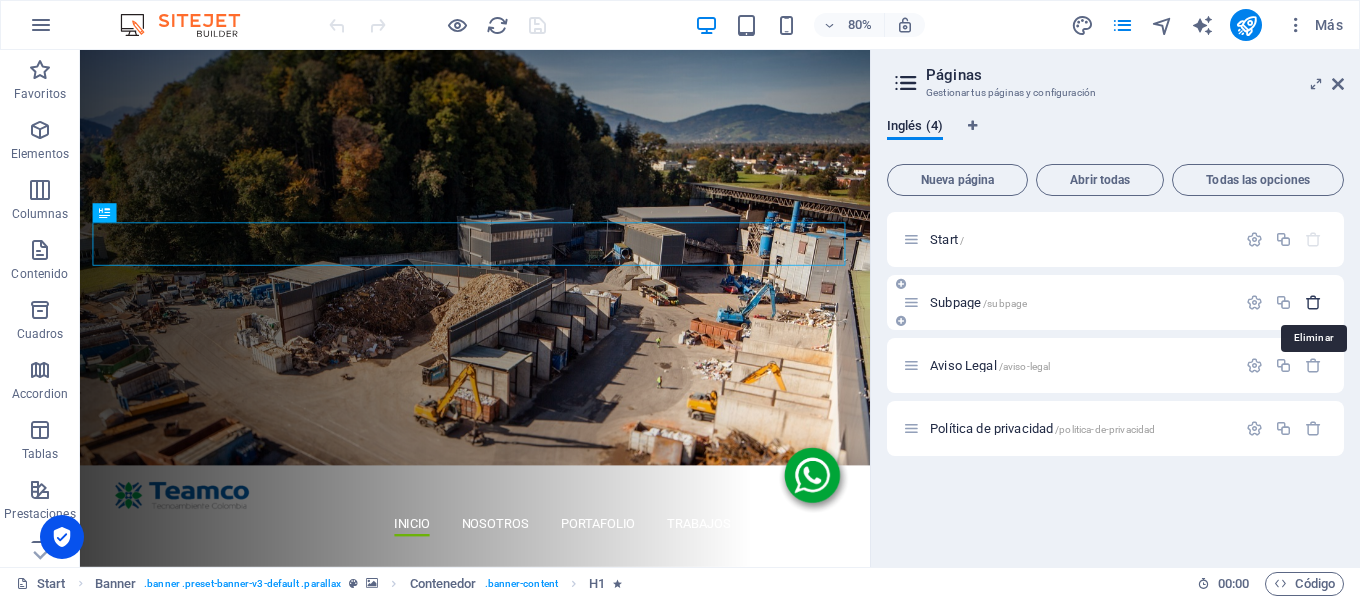click at bounding box center (1313, 302) 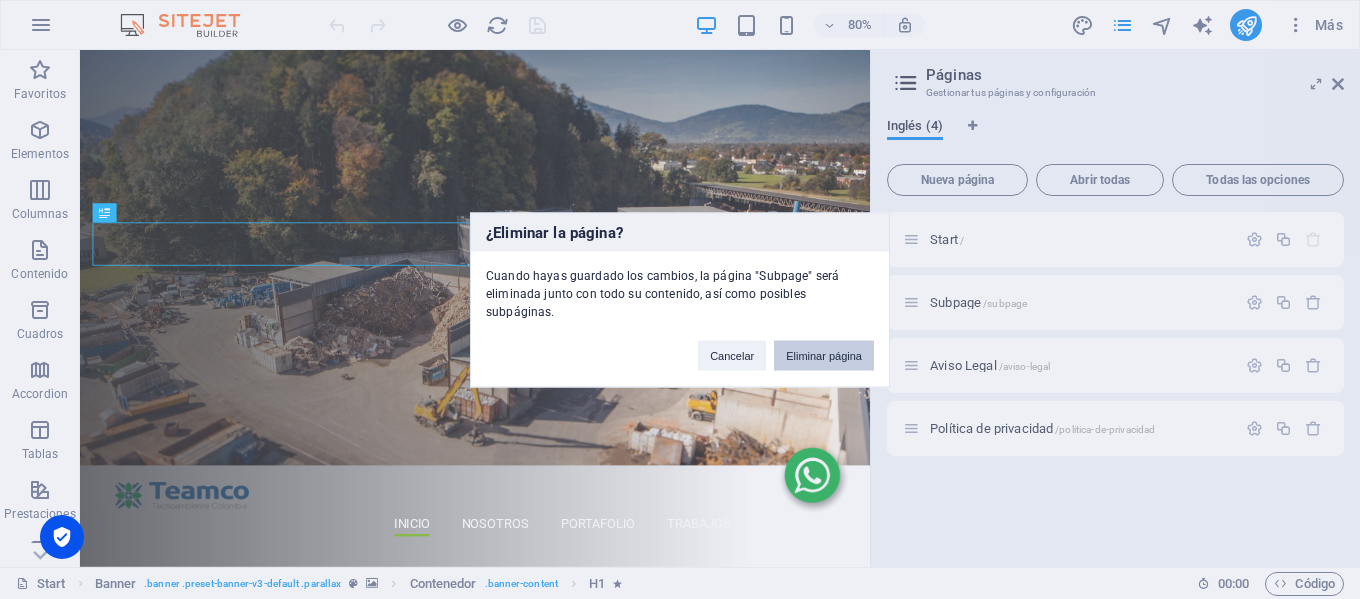 click on "Eliminar página" at bounding box center (824, 355) 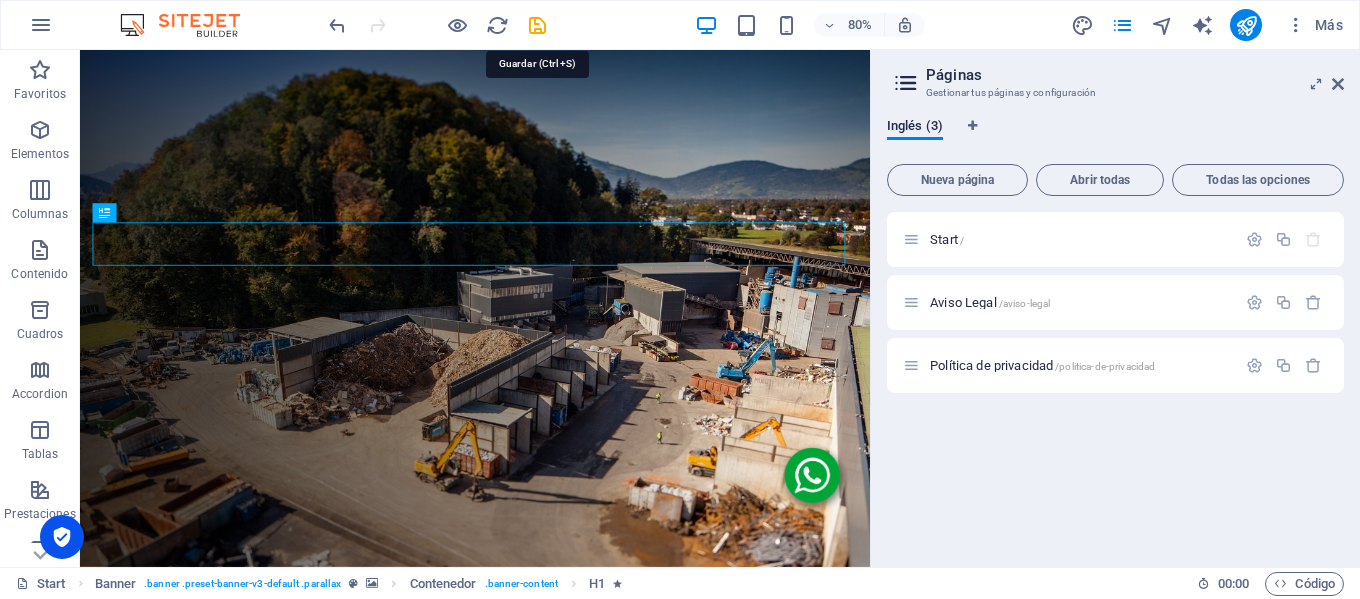 click at bounding box center (537, 25) 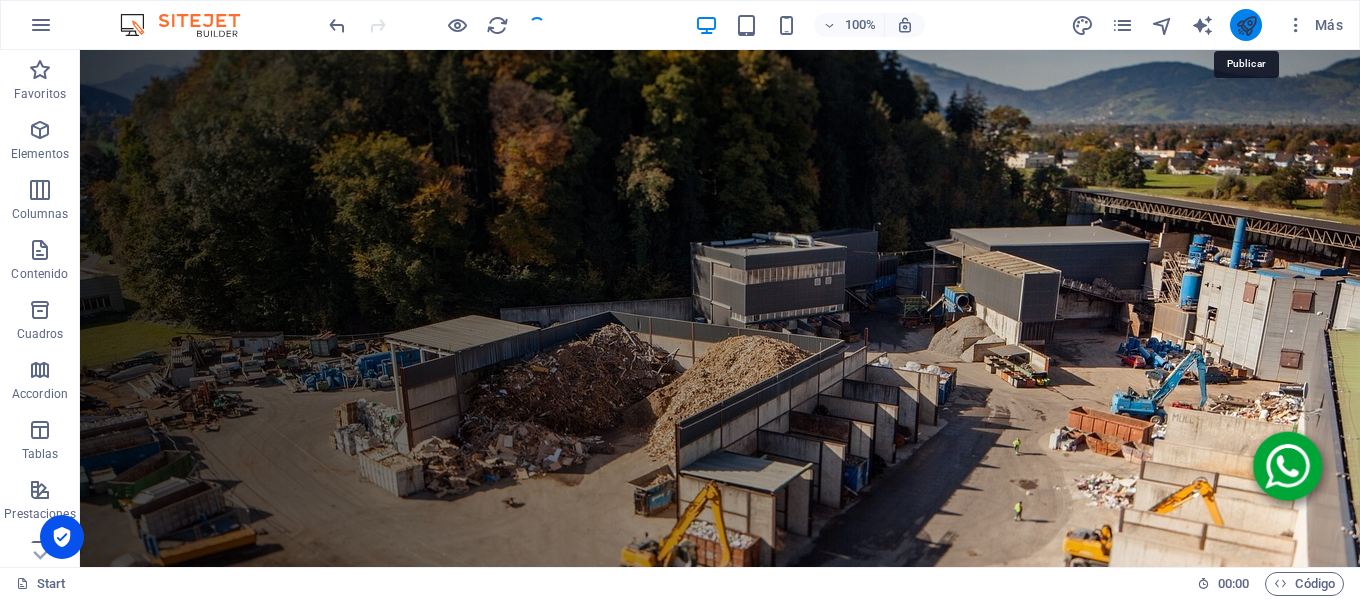 click at bounding box center [1246, 25] 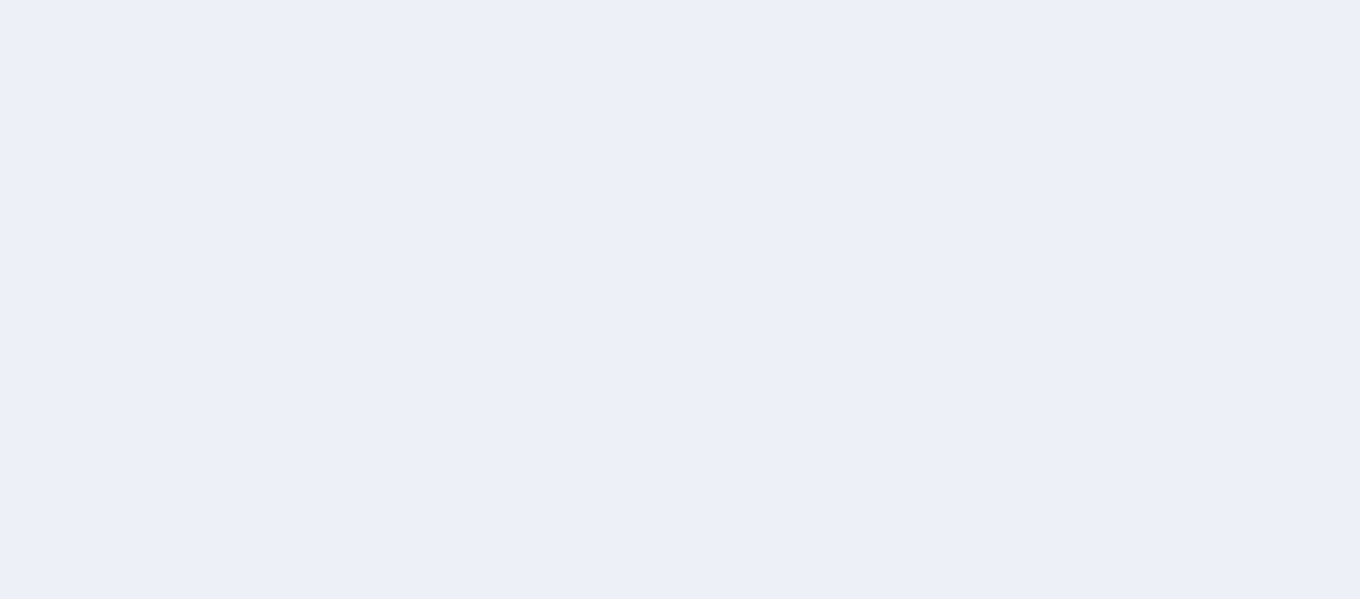 scroll, scrollTop: 0, scrollLeft: 0, axis: both 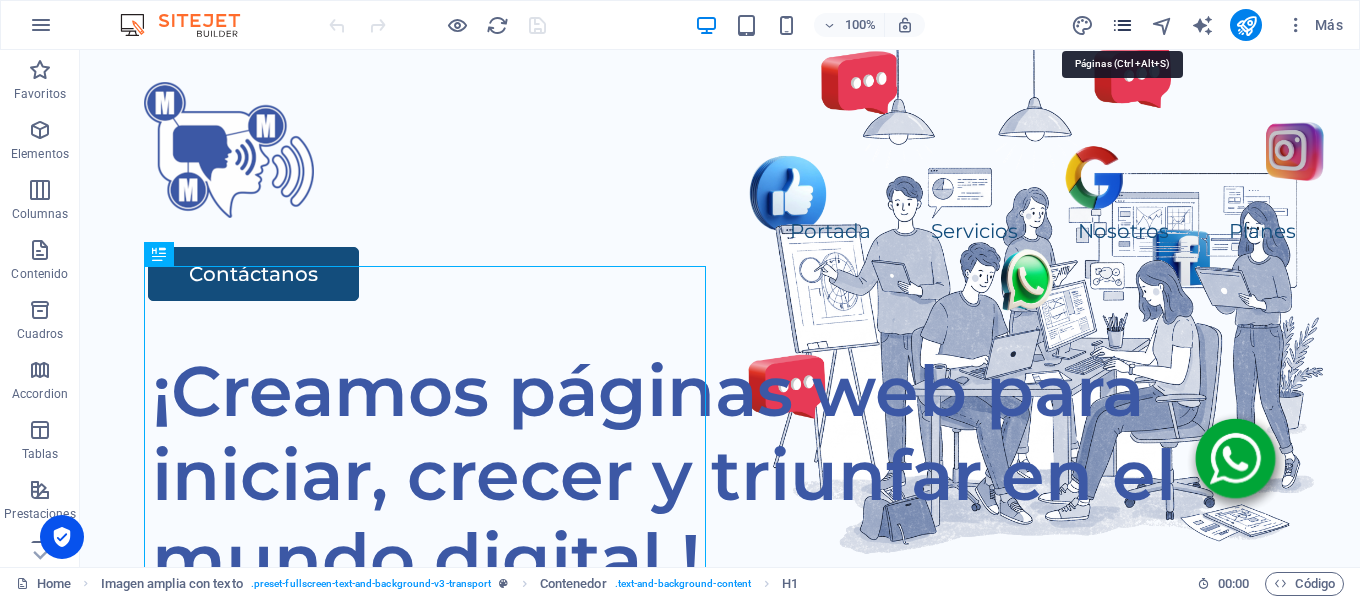 click at bounding box center [1122, 25] 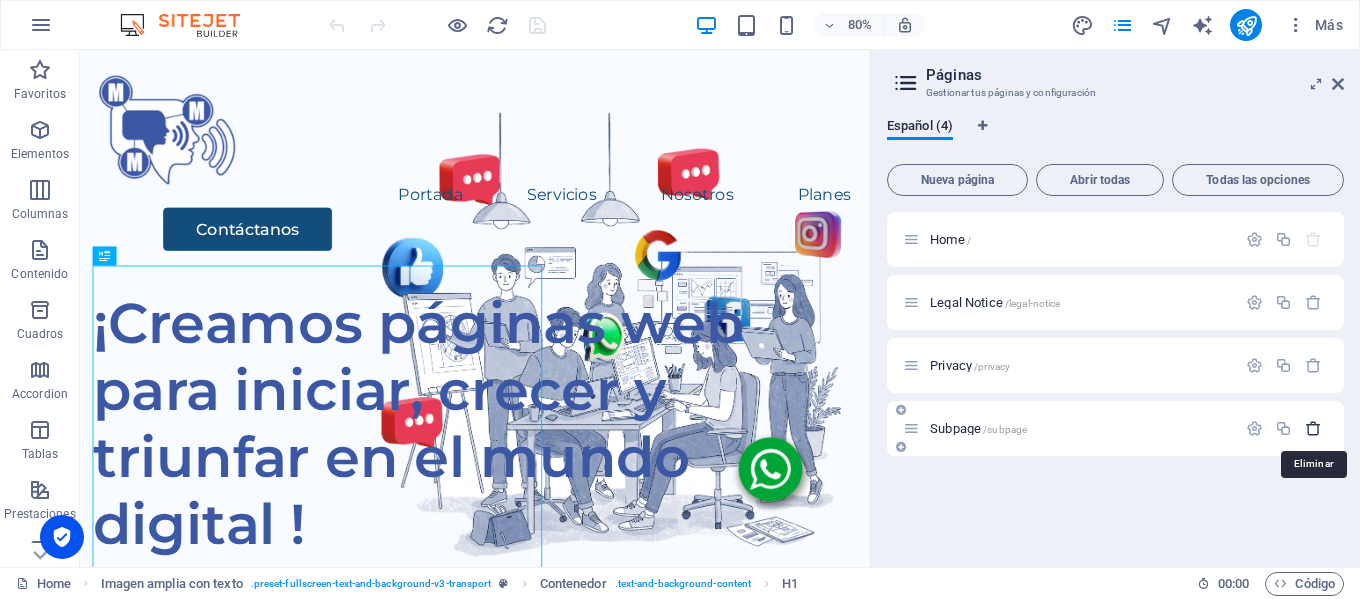 click at bounding box center (1313, 428) 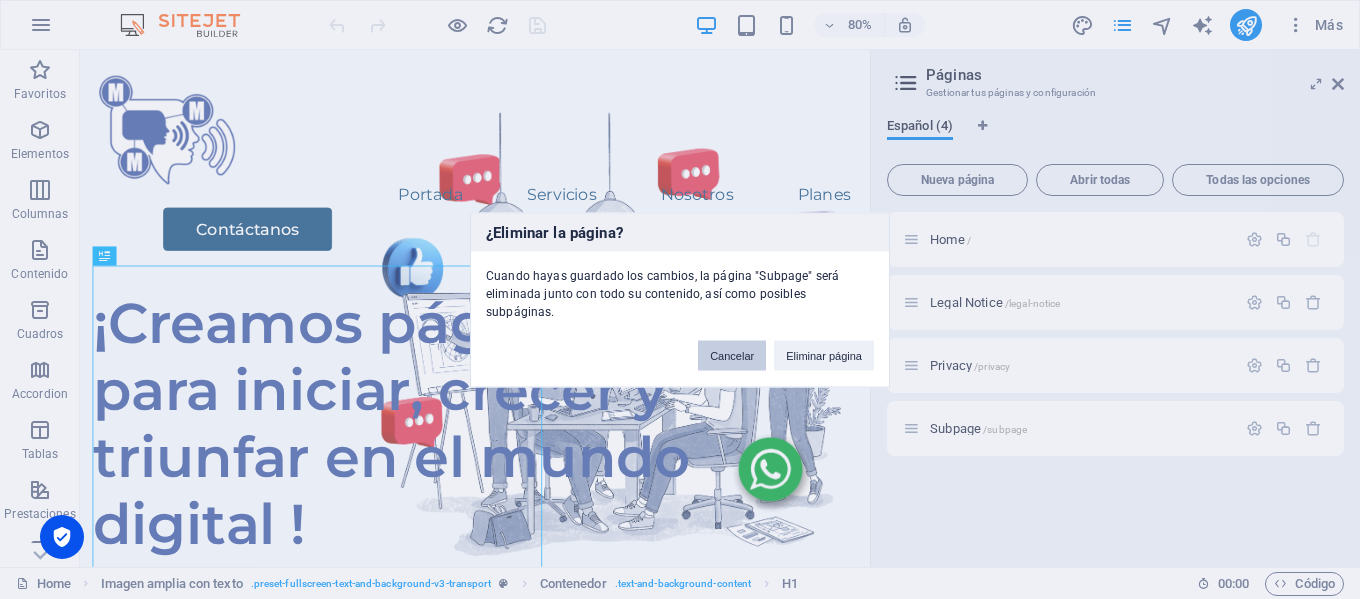 click on "Cancelar" at bounding box center (732, 355) 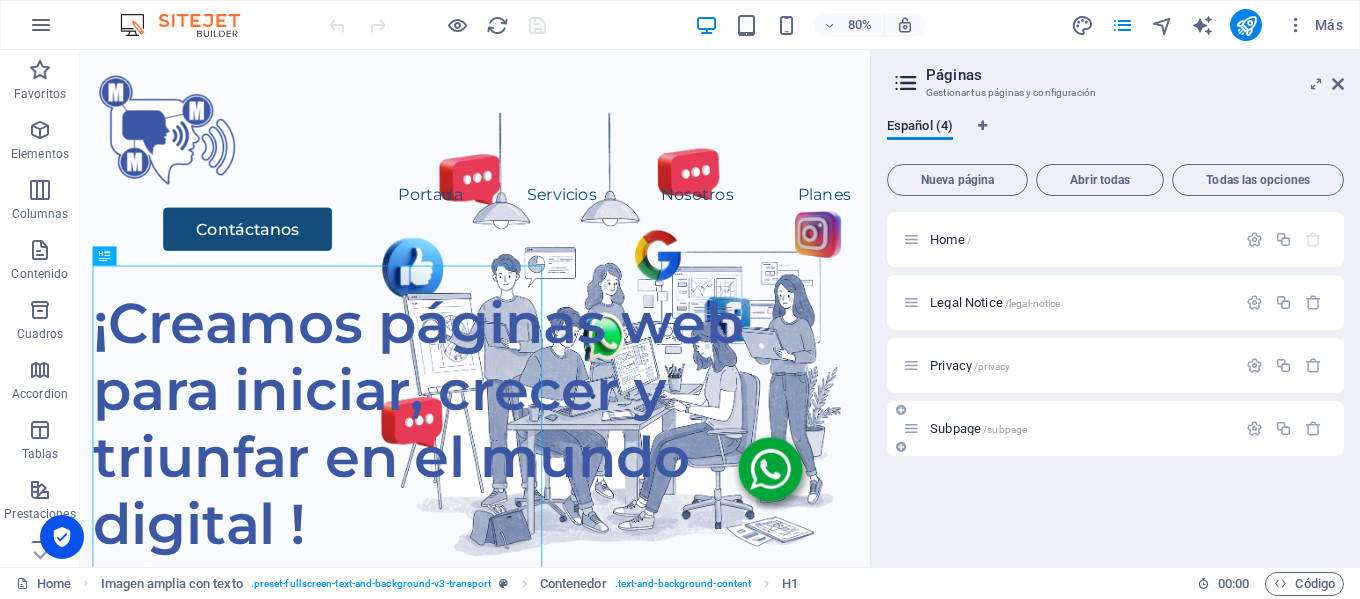 click on "Subpage /subpage" at bounding box center (978, 428) 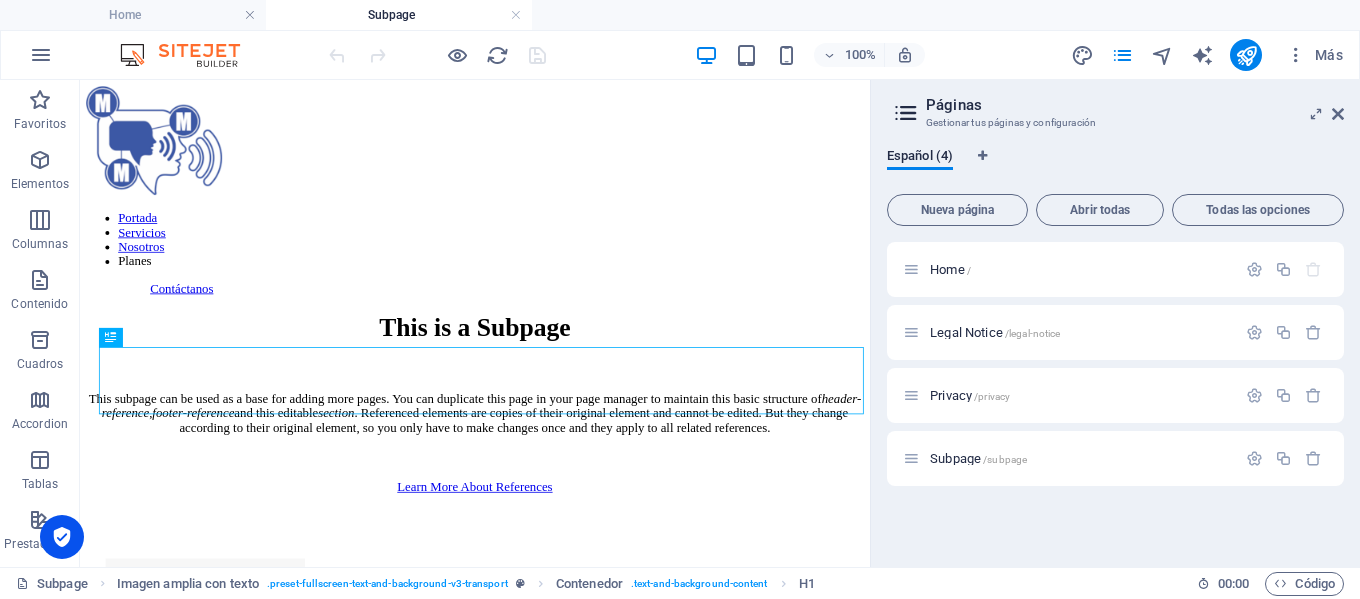 scroll, scrollTop: 0, scrollLeft: 0, axis: both 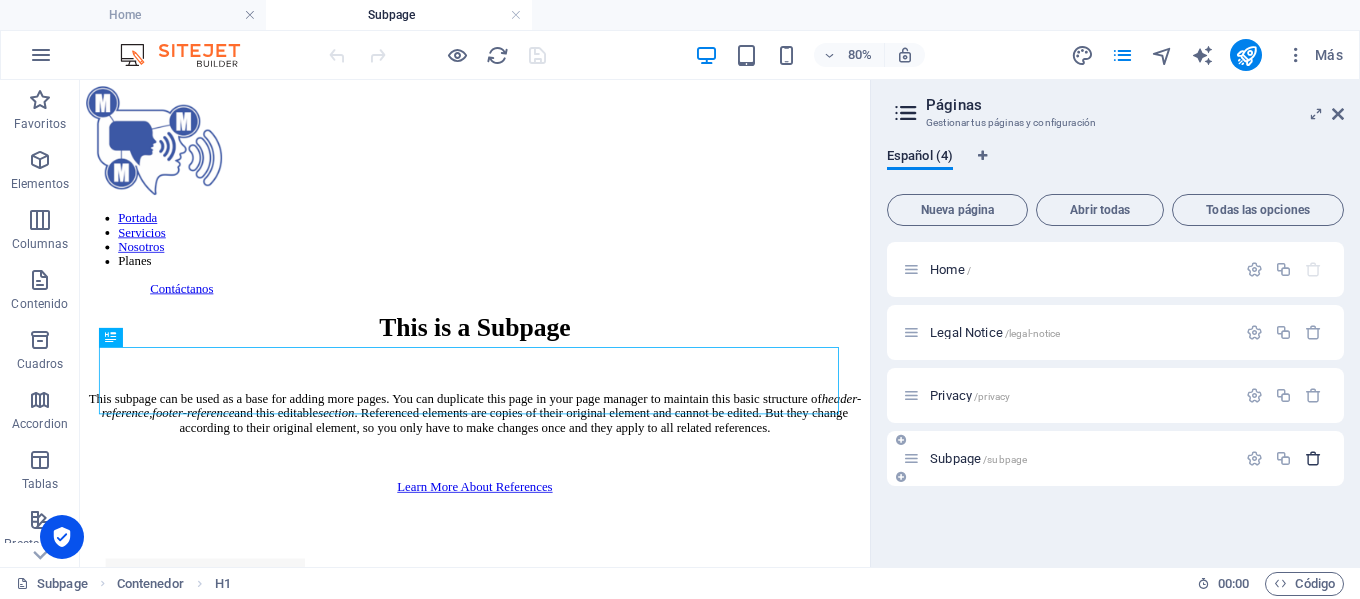 click at bounding box center (1313, 458) 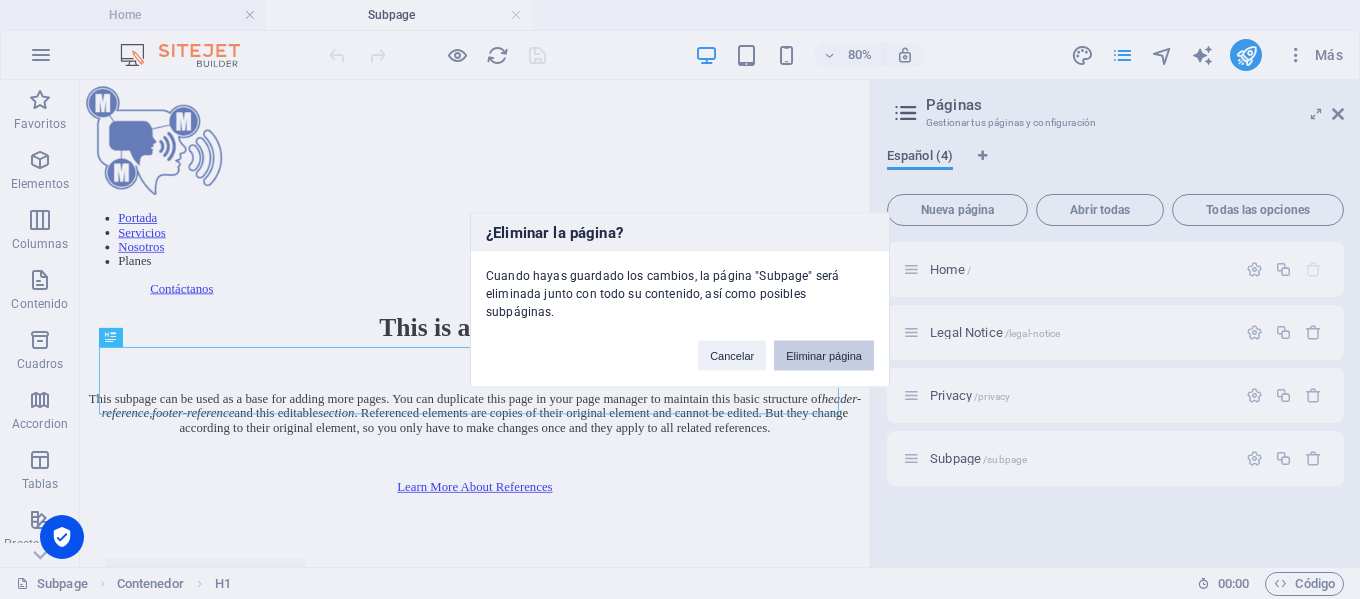 click on "Eliminar página" at bounding box center [824, 355] 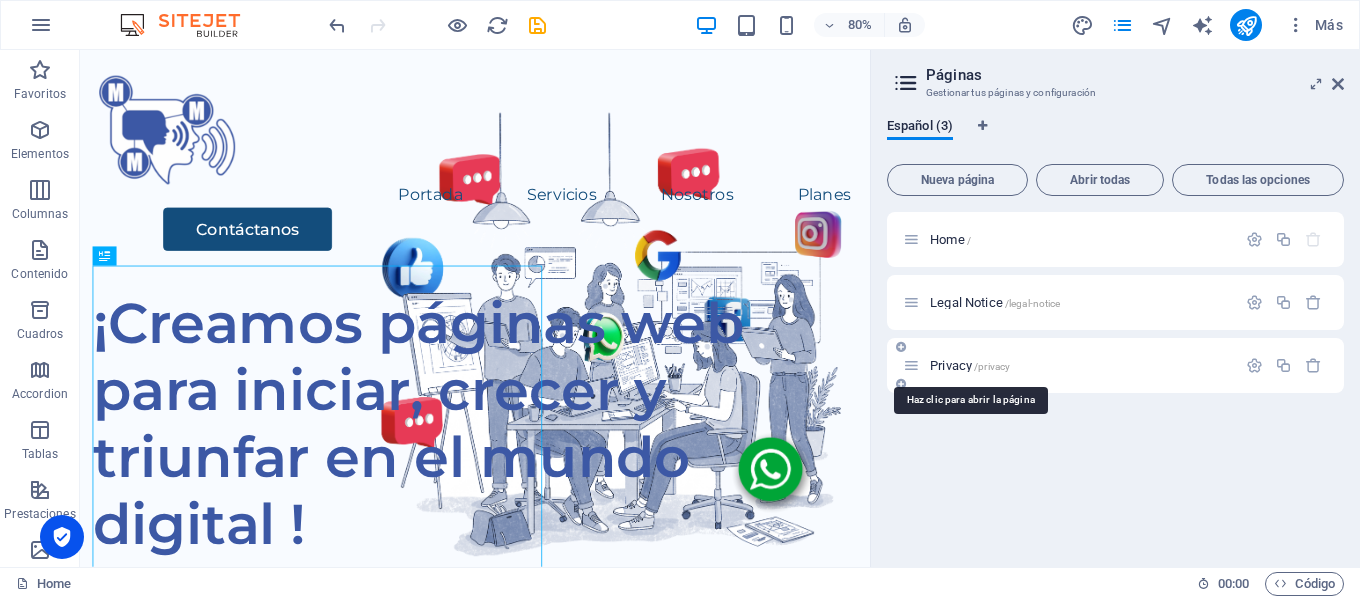 click on "/privacy" at bounding box center (992, 366) 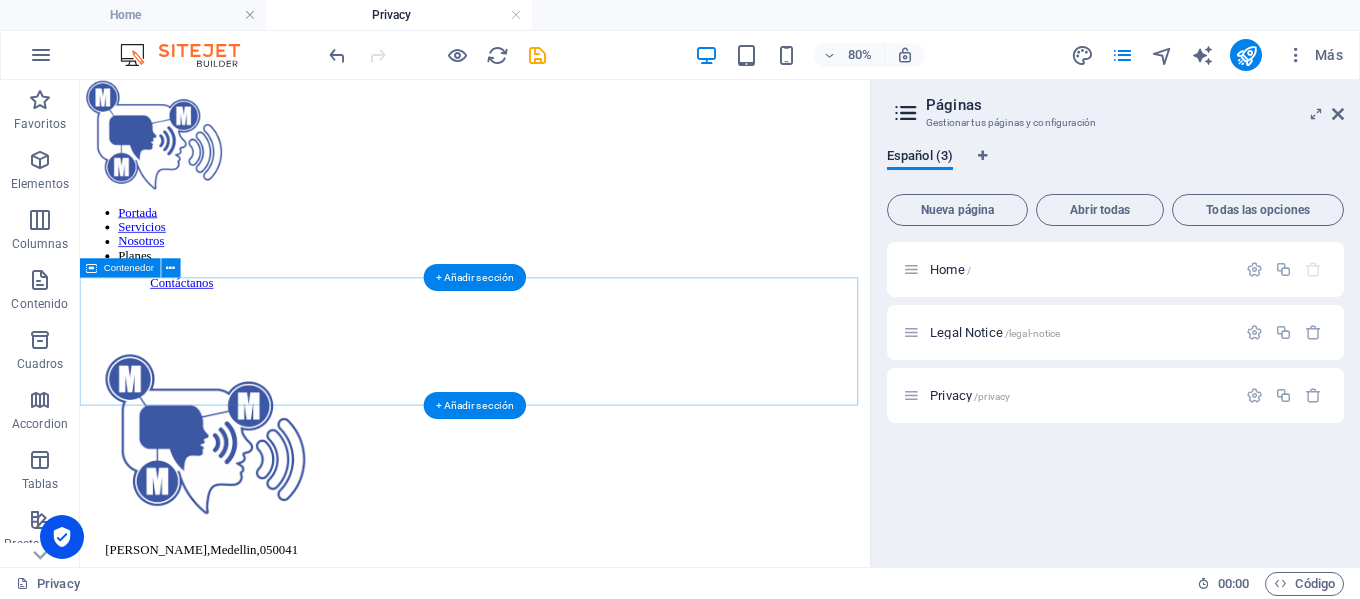 scroll, scrollTop: 0, scrollLeft: 0, axis: both 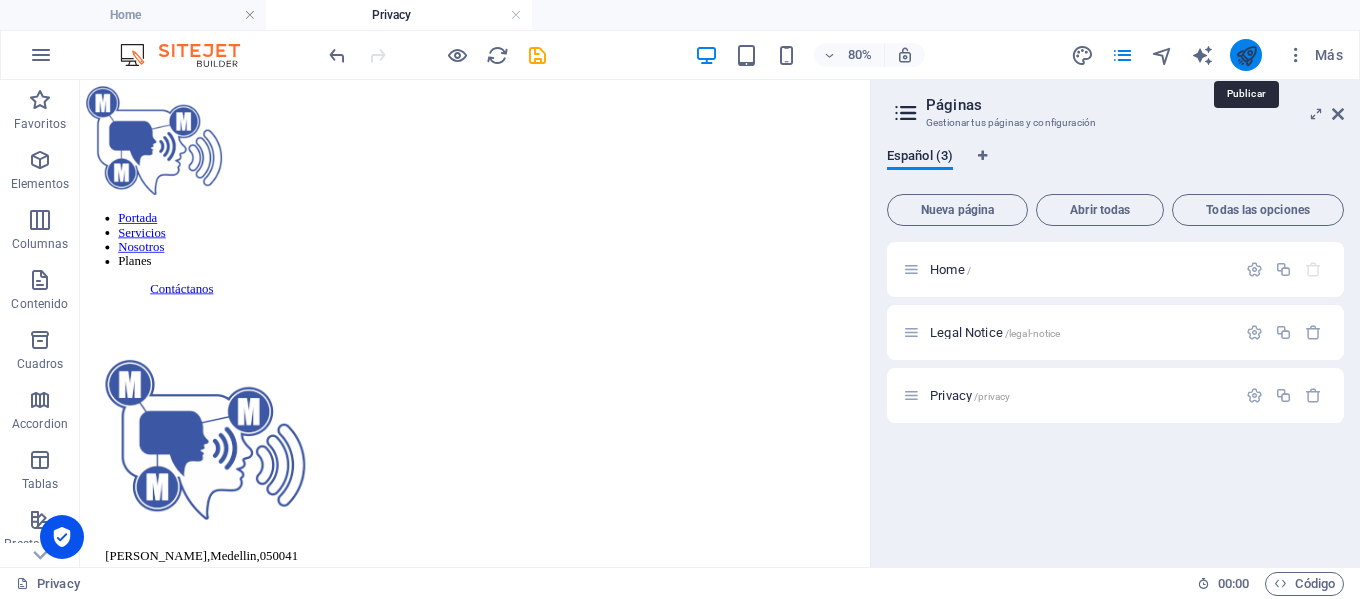 click at bounding box center (1246, 55) 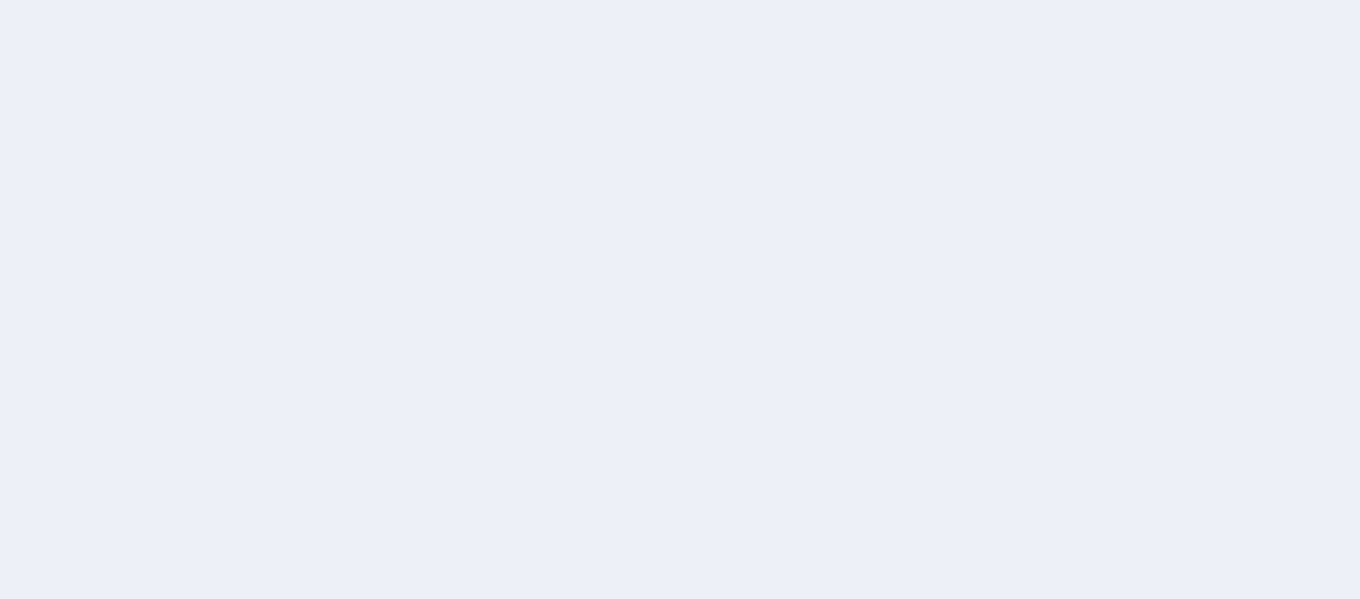 scroll, scrollTop: 0, scrollLeft: 0, axis: both 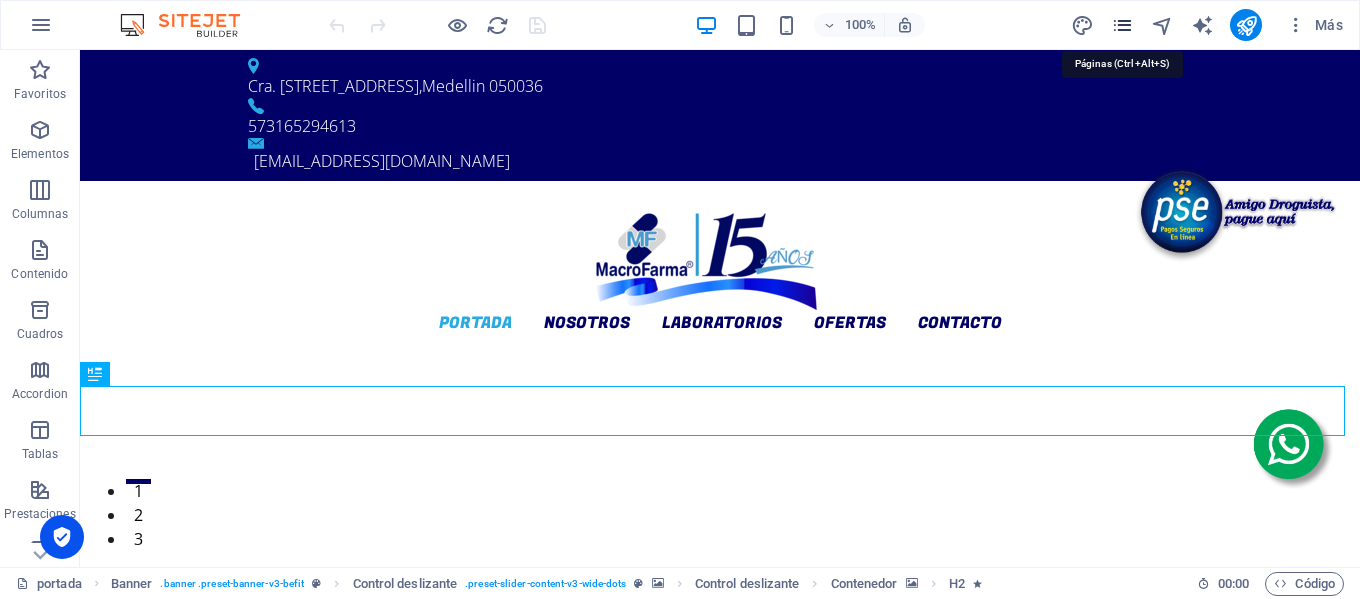 click at bounding box center (1122, 25) 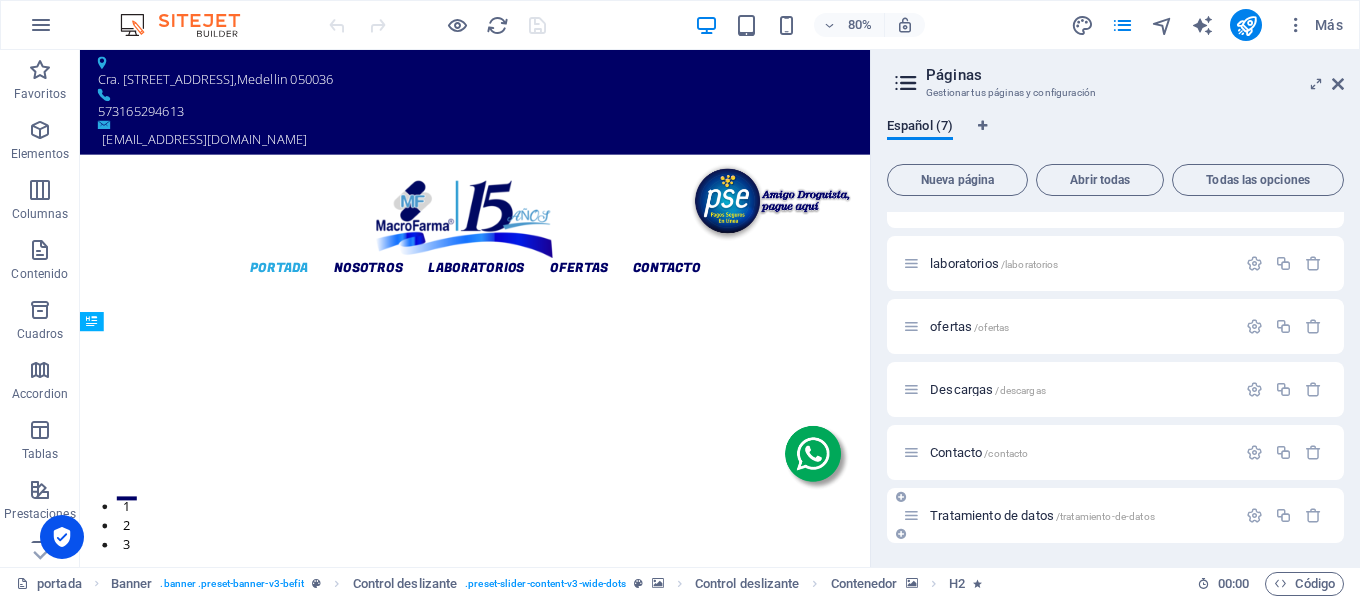 scroll, scrollTop: 0, scrollLeft: 0, axis: both 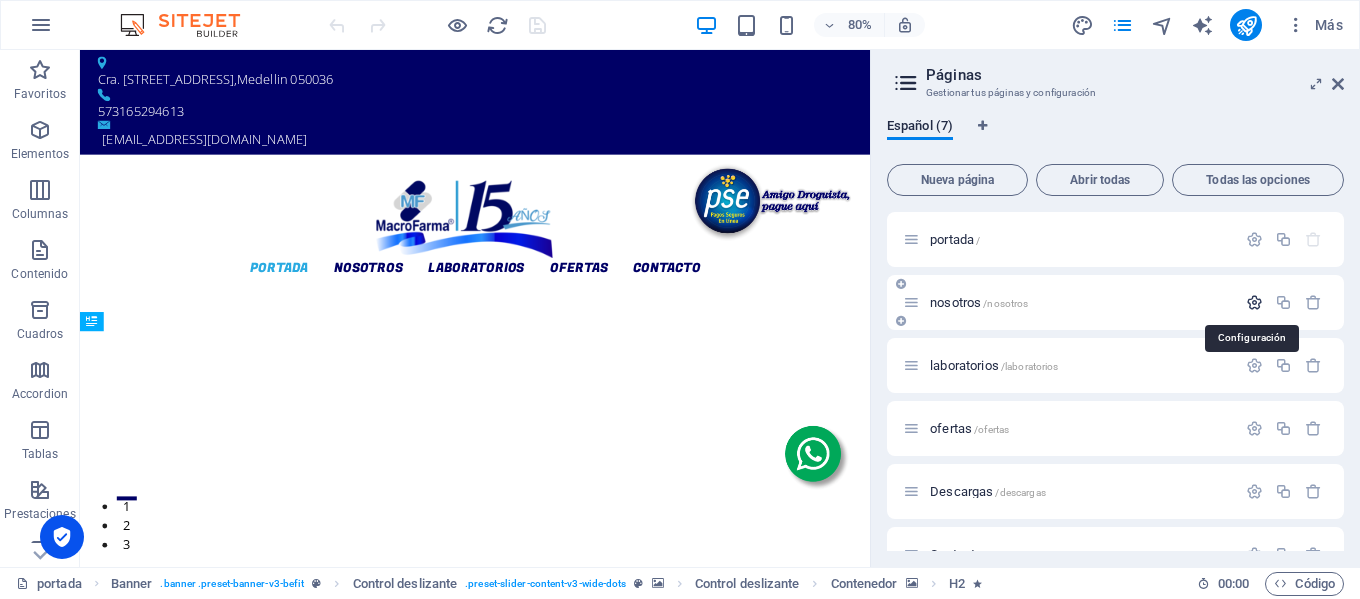 click at bounding box center (1254, 302) 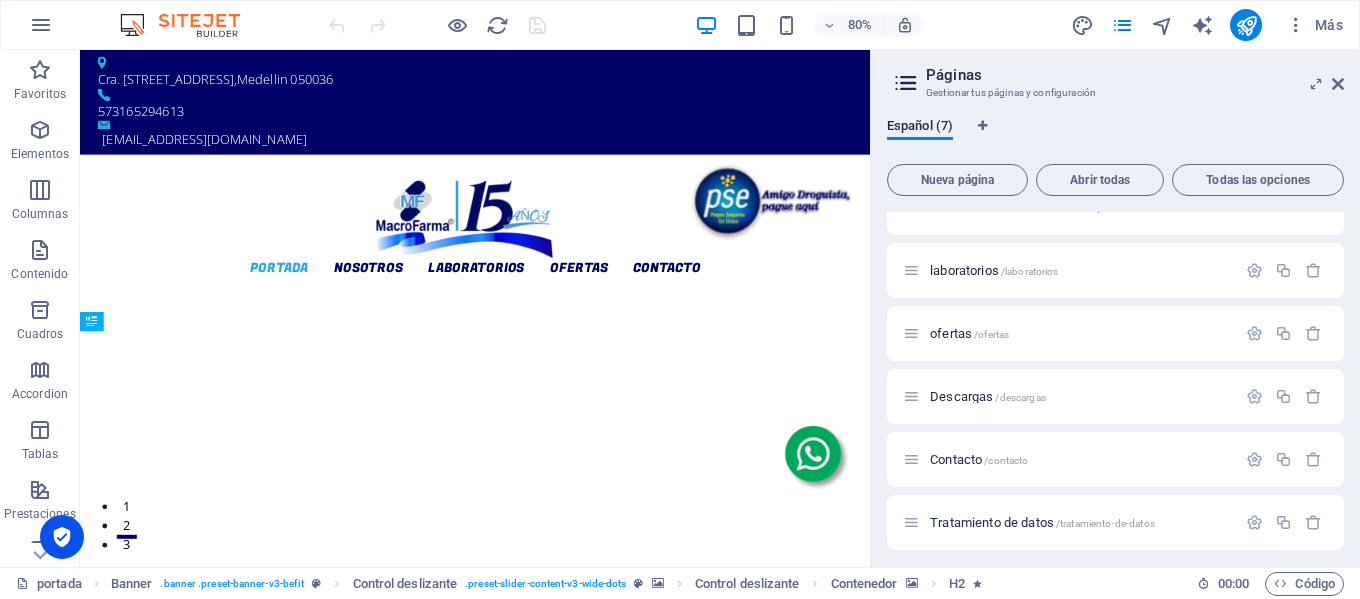 scroll, scrollTop: 907, scrollLeft: 0, axis: vertical 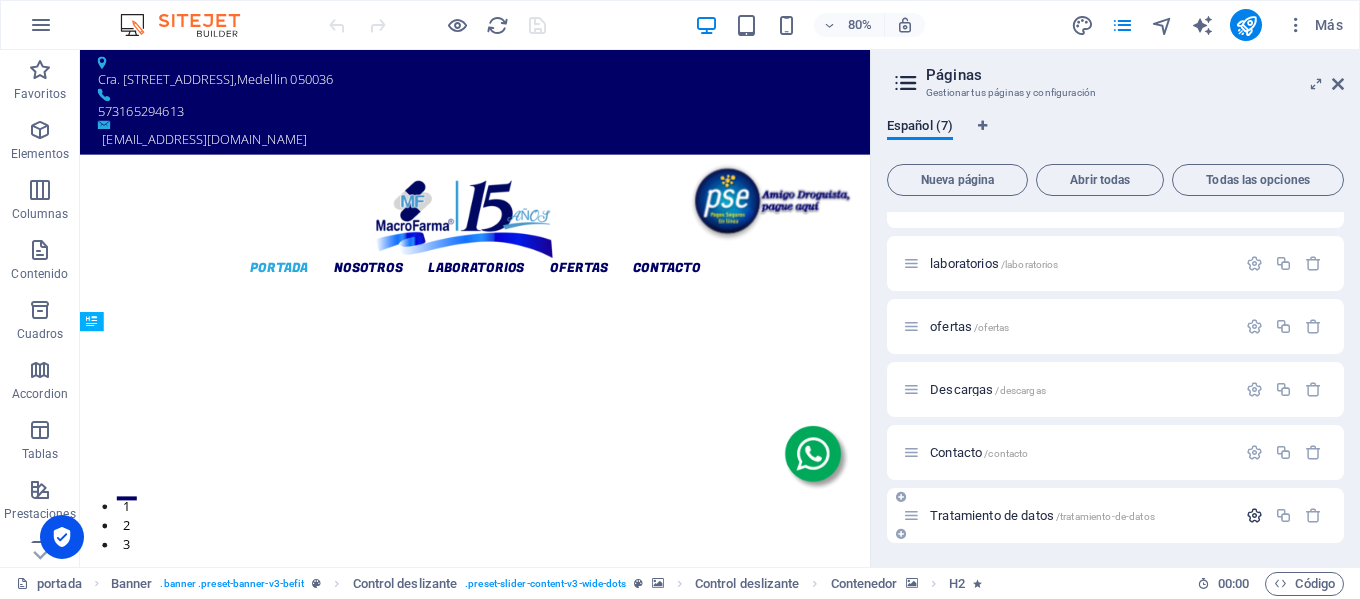 click at bounding box center (1254, 515) 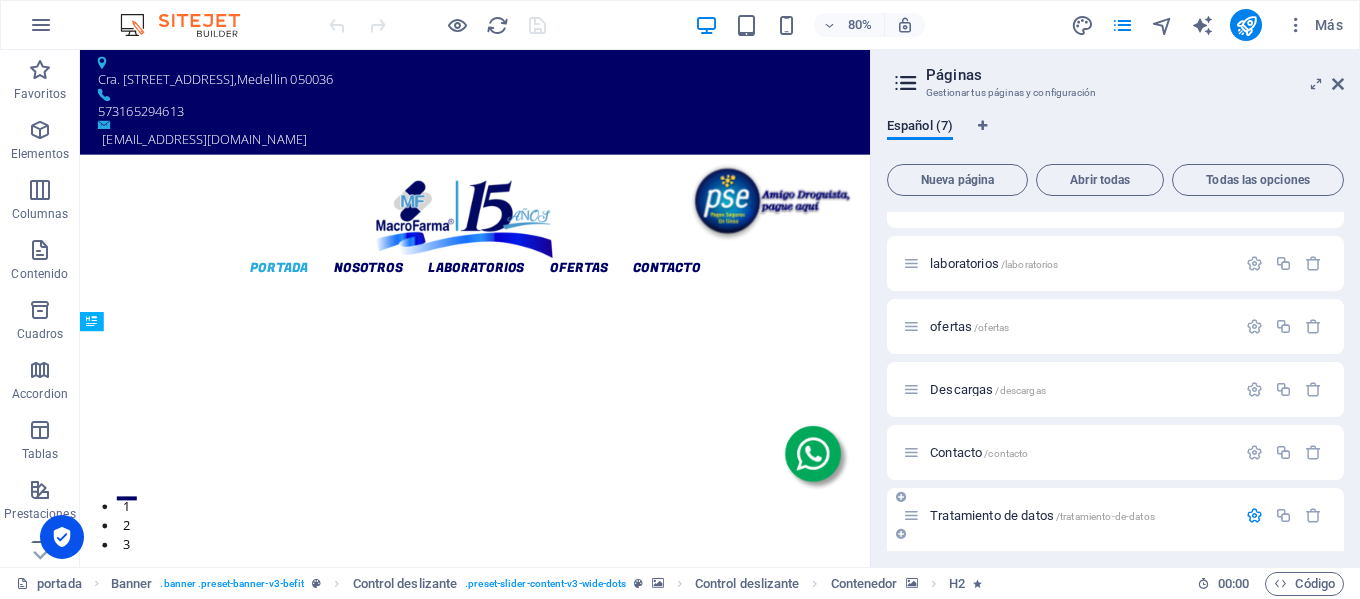 scroll, scrollTop: 1117, scrollLeft: 0, axis: vertical 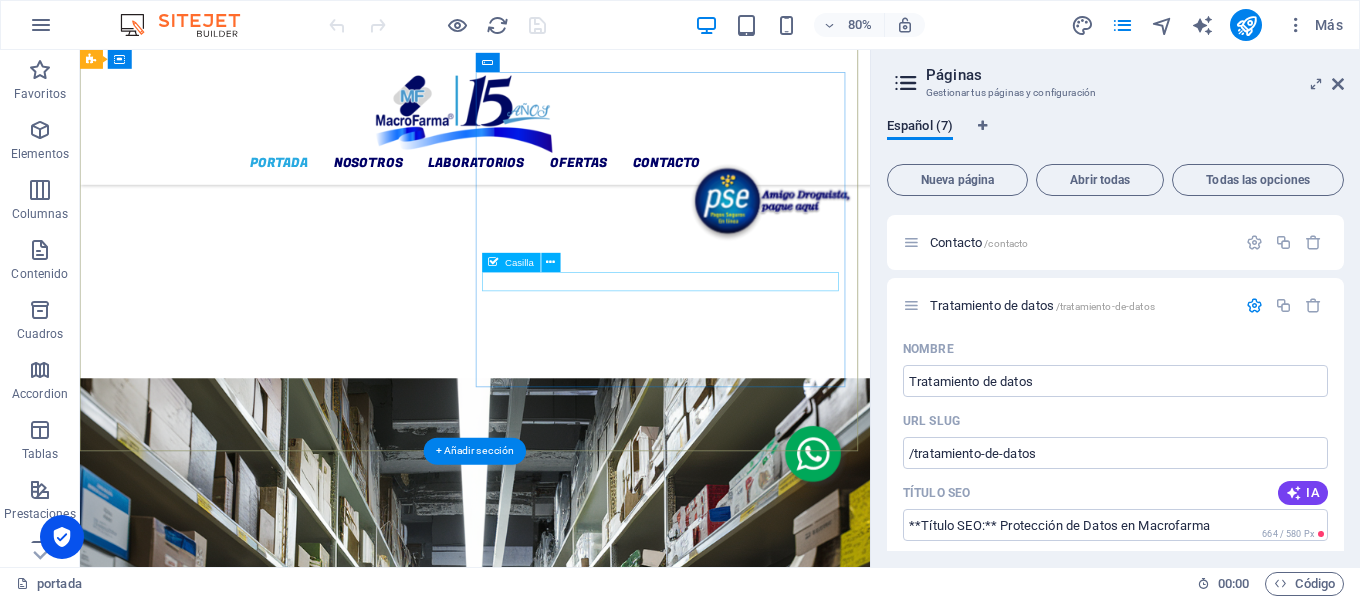 click on "He leído y entiendo la política de tratamiento de datos" 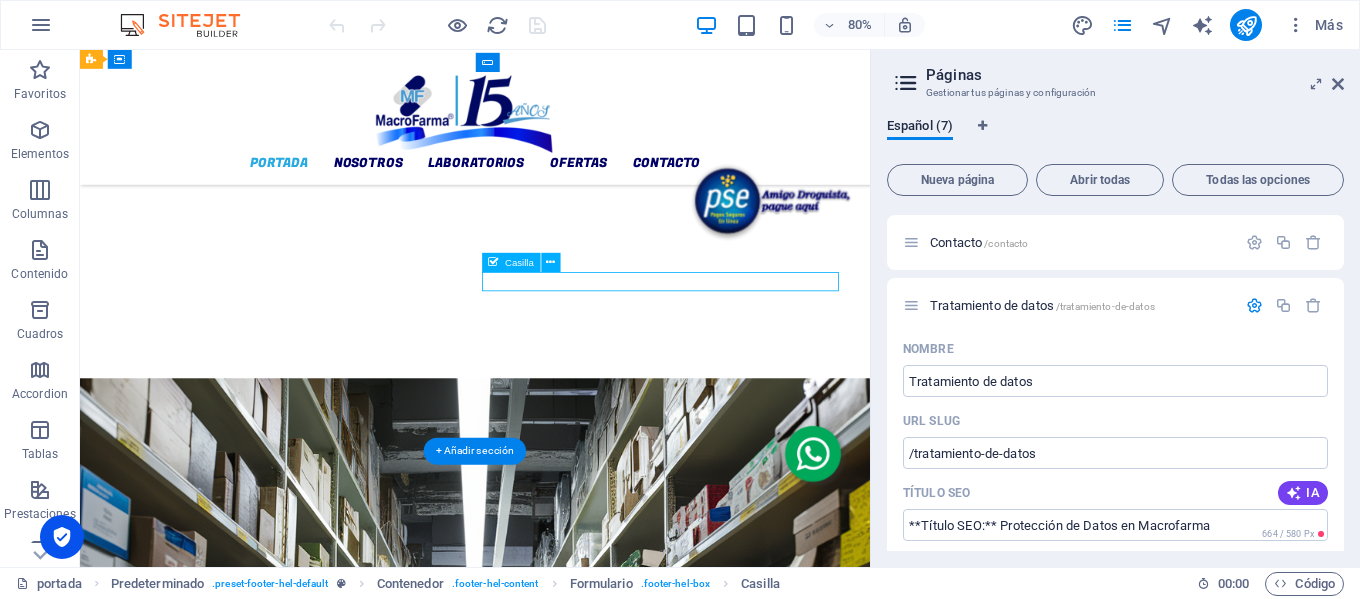 click on "He leído y entiendo la política de tratamiento de datos" 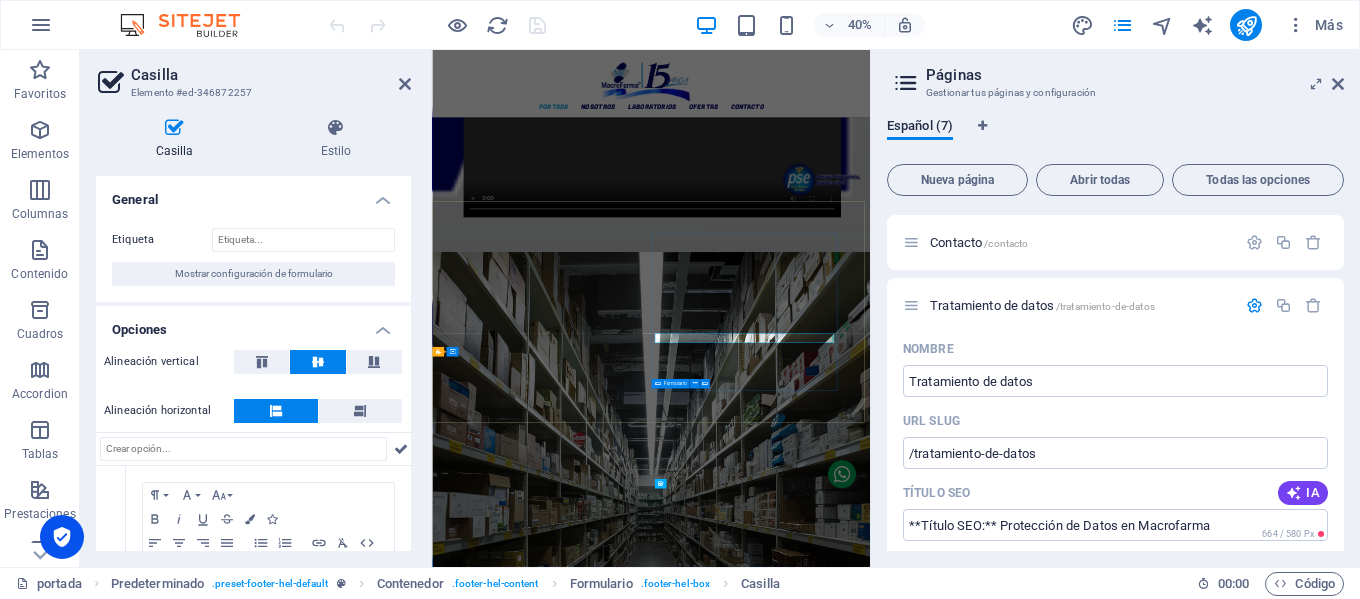 scroll, scrollTop: 4388, scrollLeft: 0, axis: vertical 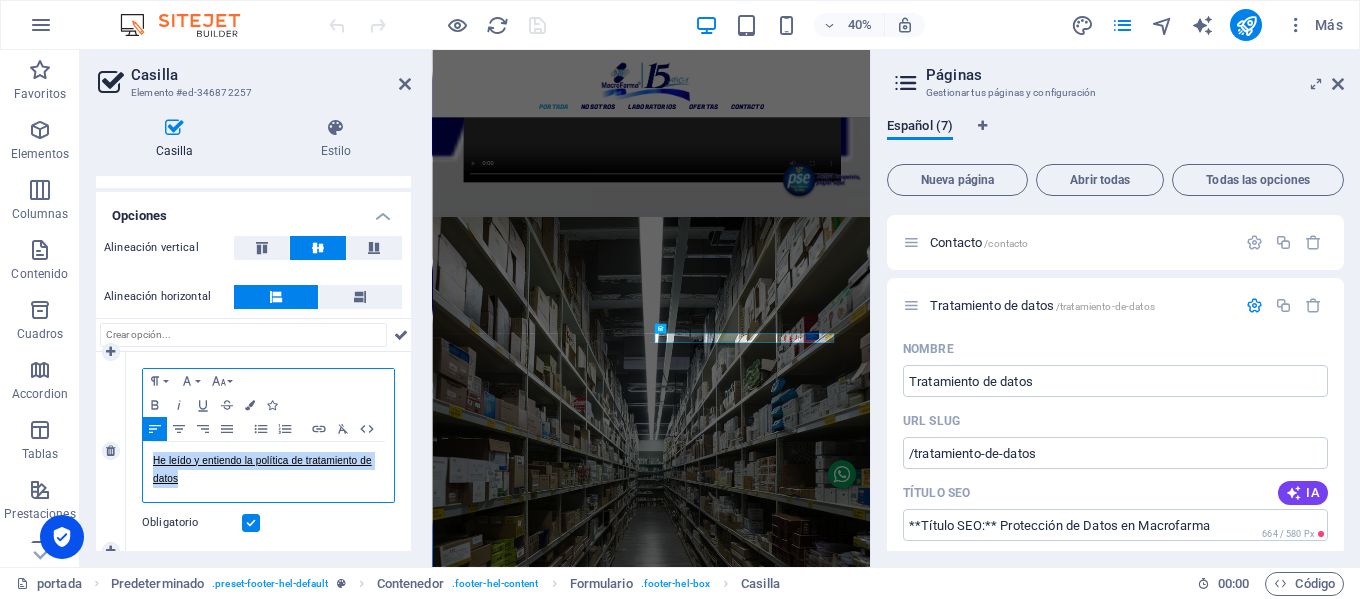 drag, startPoint x: 185, startPoint y: 485, endPoint x: 142, endPoint y: 463, distance: 48.30114 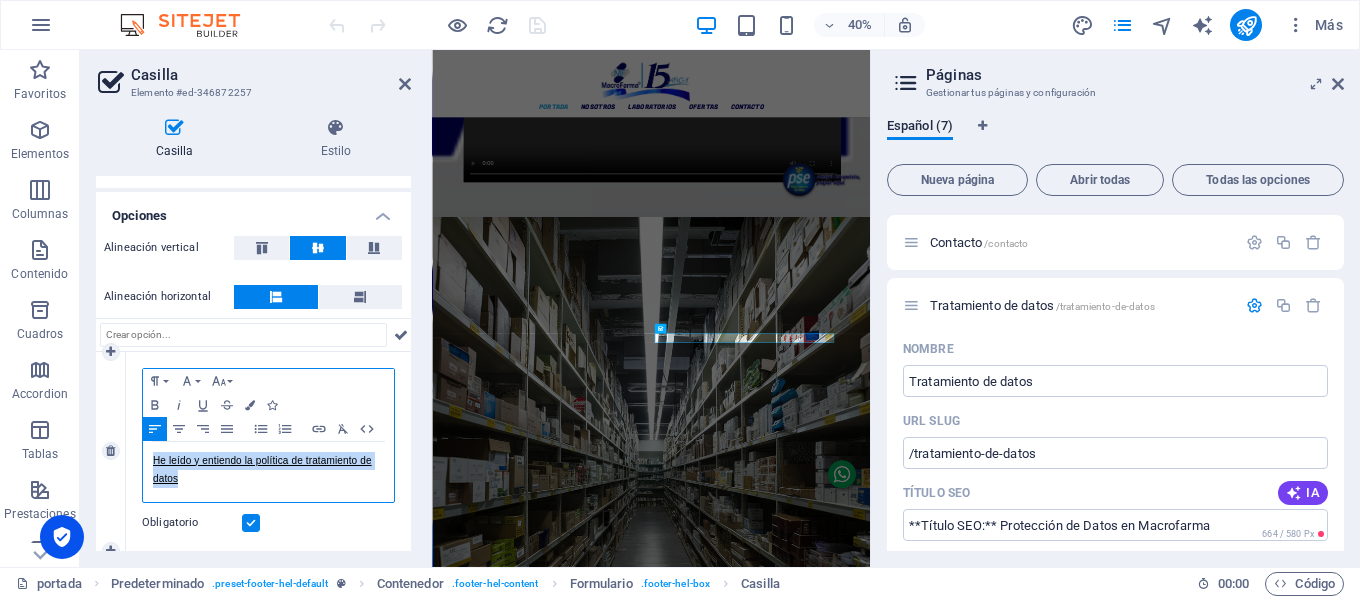 click on "Paragraph Format Normal Heading 1 Heading 2 Heading 3 Heading 4 Heading 5 Heading 6 Code Font Family Arial Georgia Impact Tahoma Times New Roman Verdana Font Size 8 9 10 11 12 14 18 24 30 36 48 60 72 96 Bold Italic Underline Strikethrough Colors Icons Align Left Align Center Align Right Align Justify Unordered List Ordered List Insert Link Clear Formatting HTML He leído y entiendo la política de tratamiento de datos" at bounding box center (268, 435) 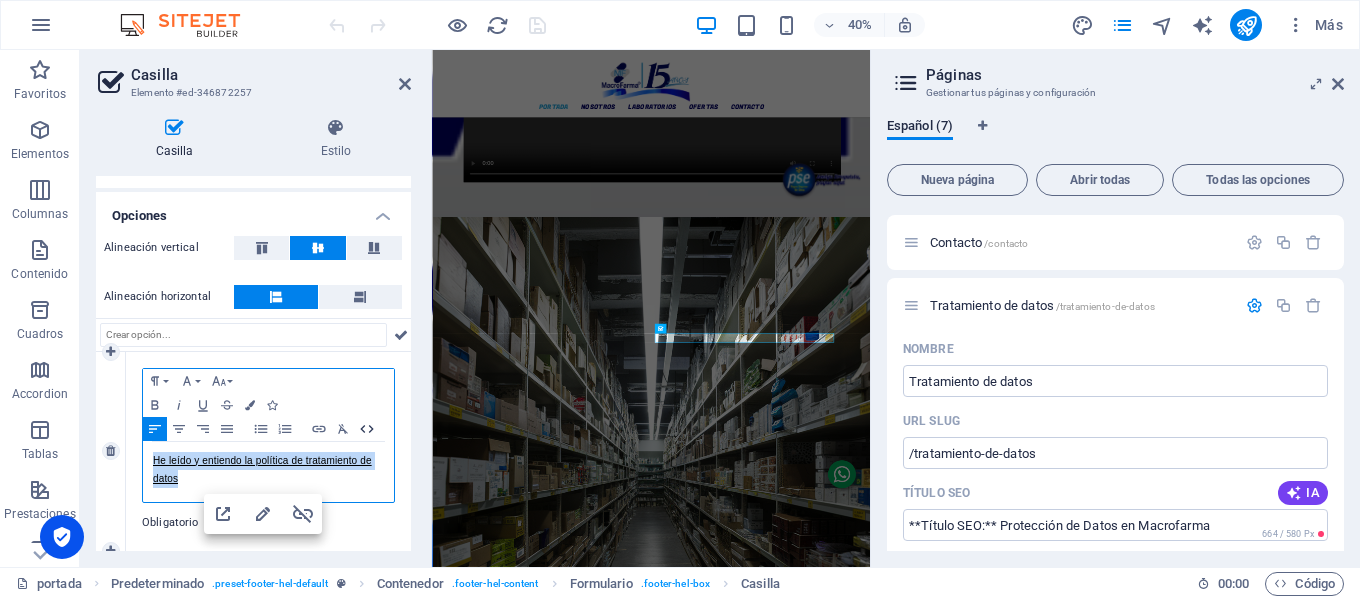 click 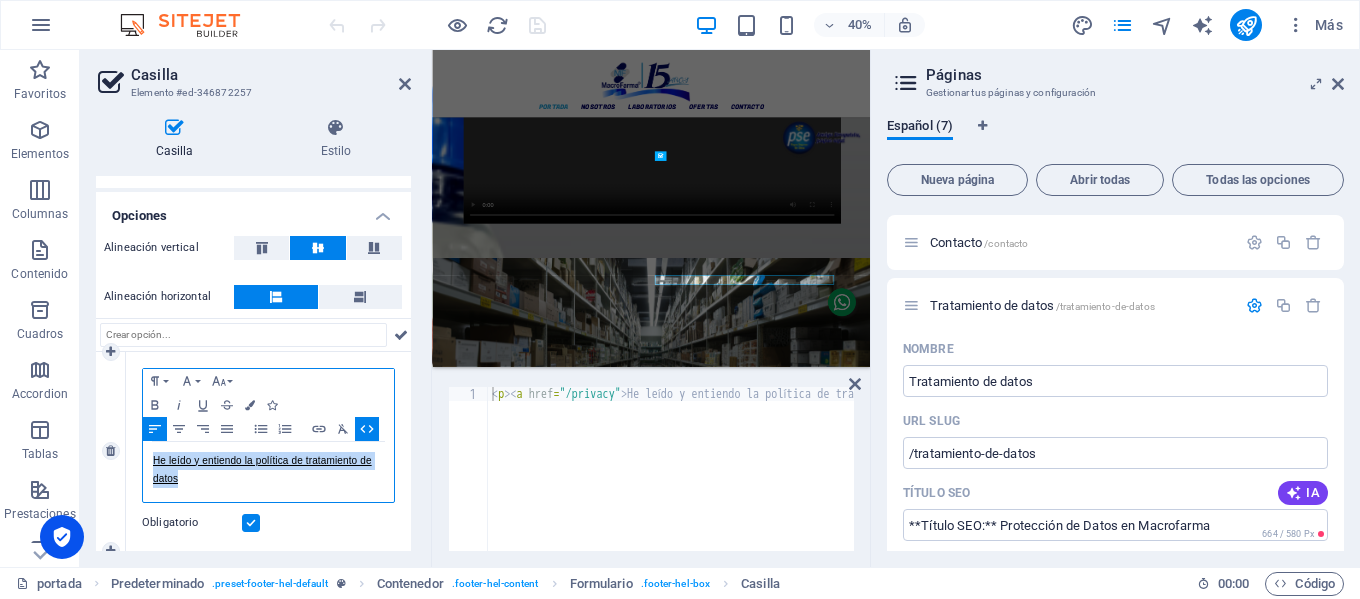 scroll, scrollTop: 4533, scrollLeft: 0, axis: vertical 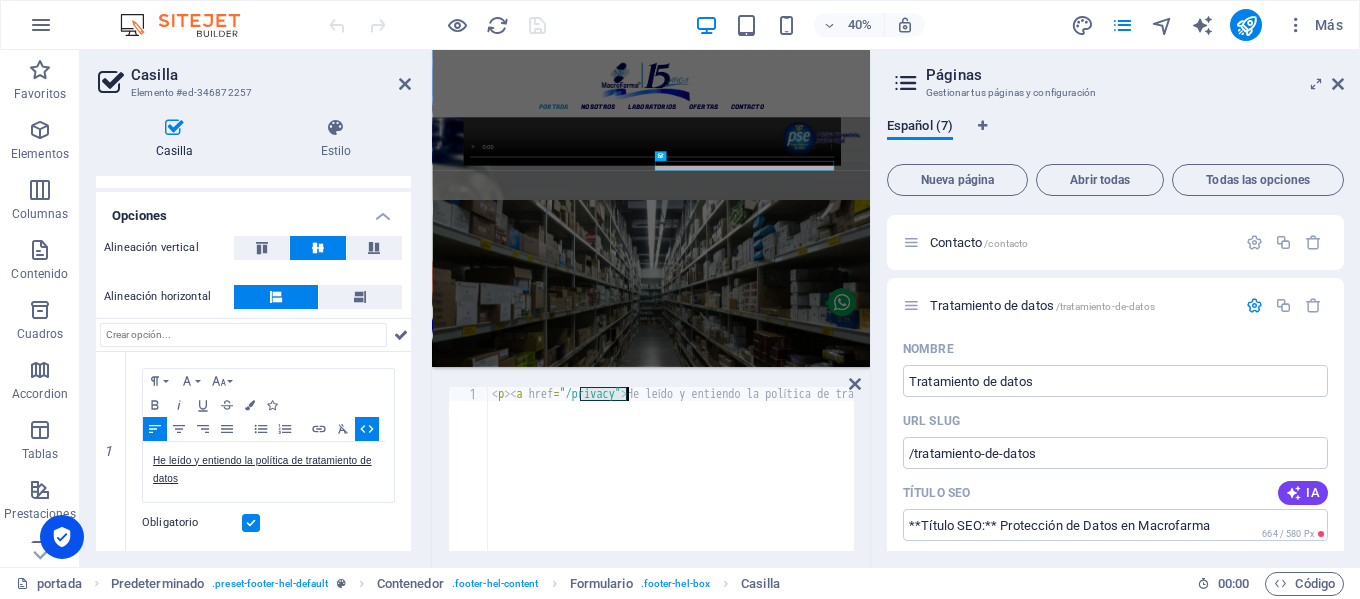 drag, startPoint x: 580, startPoint y: 395, endPoint x: 625, endPoint y: 395, distance: 45 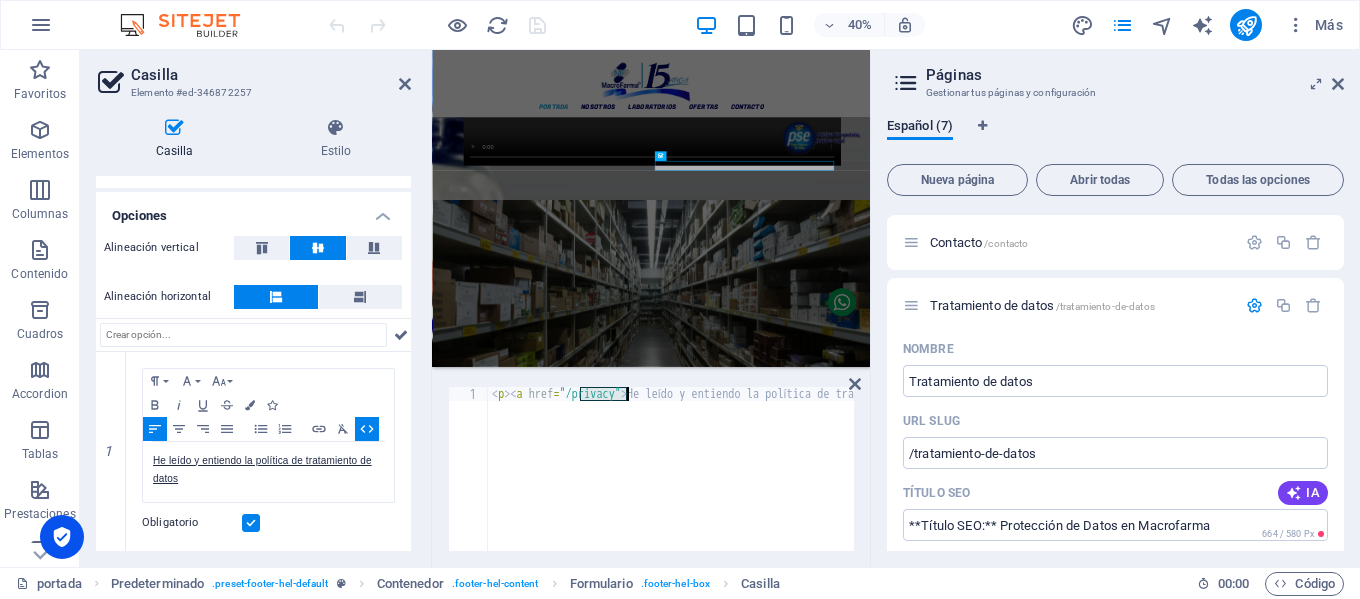 click on "< p > < a   href = "/privacy" > He leído y entiendo la política de tratamiento de datos </ a > </ p >" at bounding box center [778, 481] 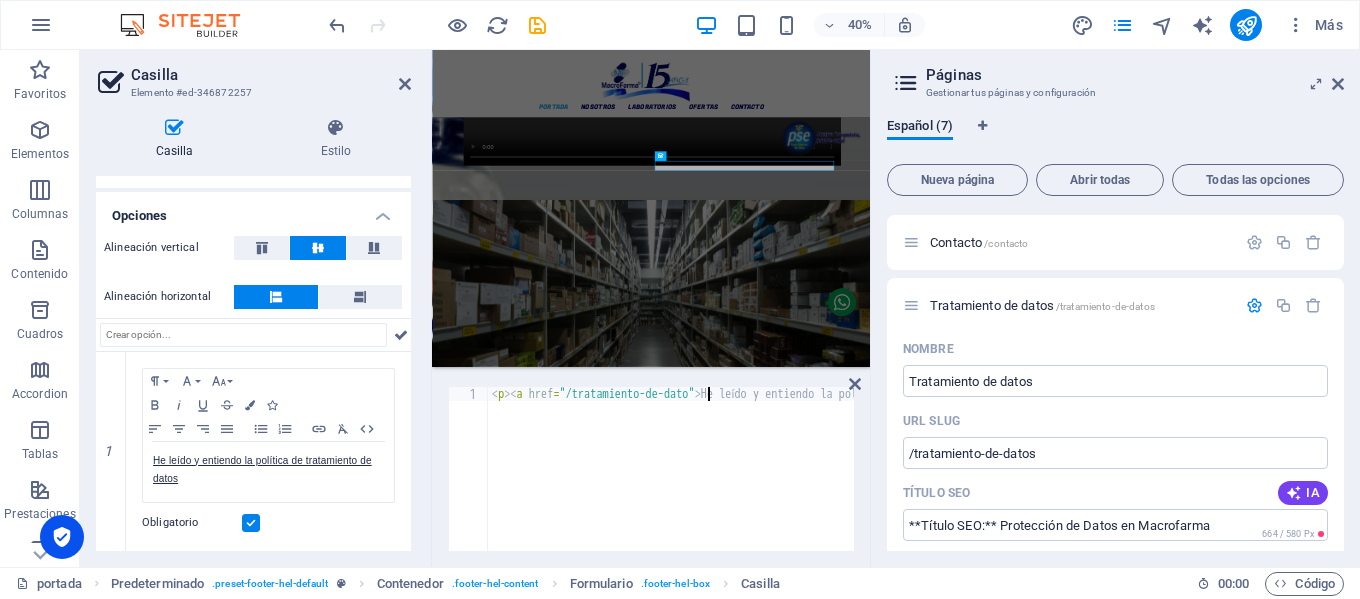 scroll, scrollTop: 0, scrollLeft: 18, axis: horizontal 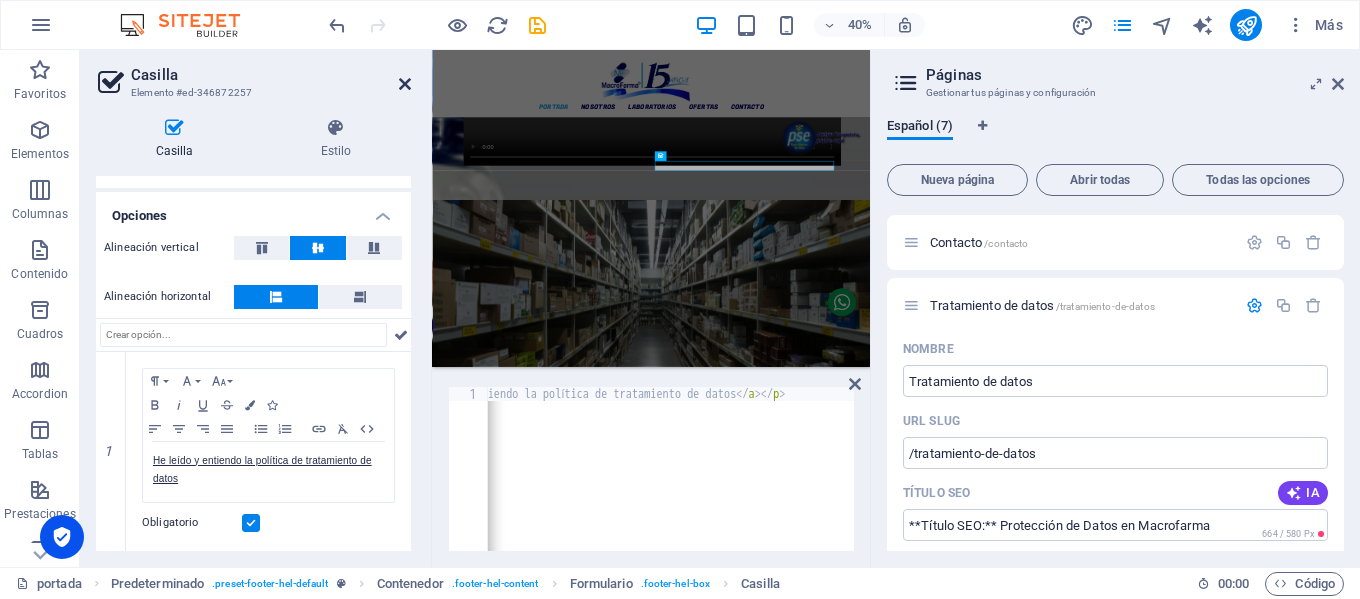 type on "<p><a href="/tratamiento-de-datos">He leído y entiendo la política de tratamiento de datos</a></p>" 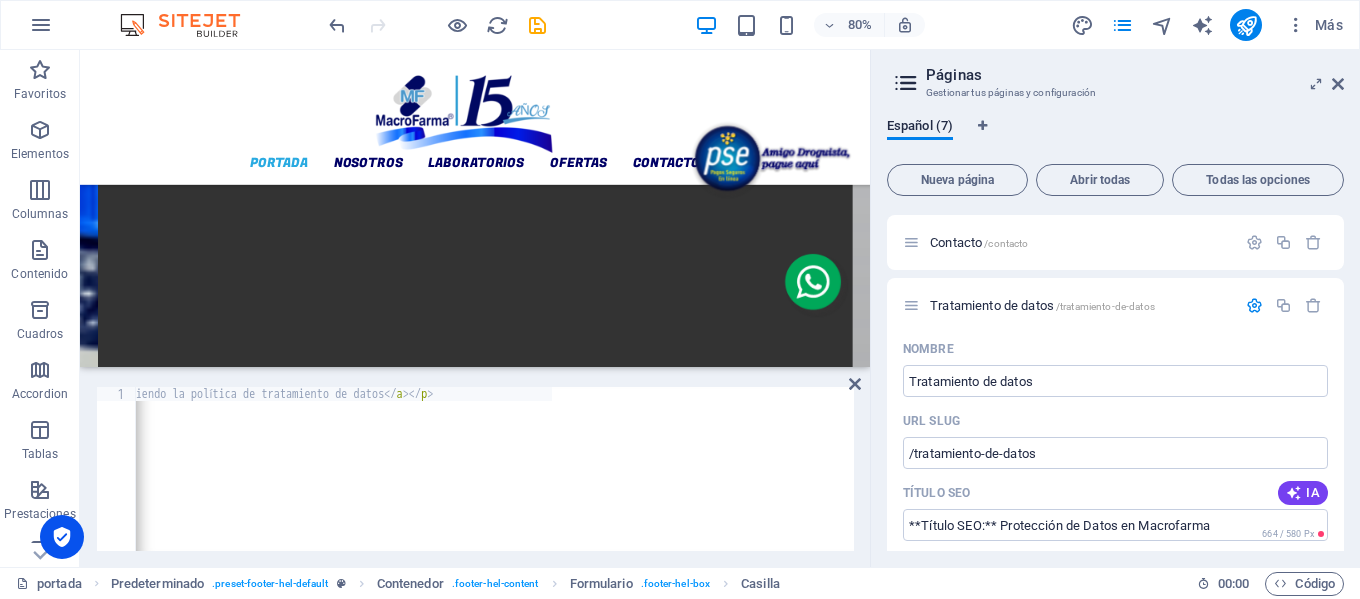 scroll, scrollTop: 0, scrollLeft: 0, axis: both 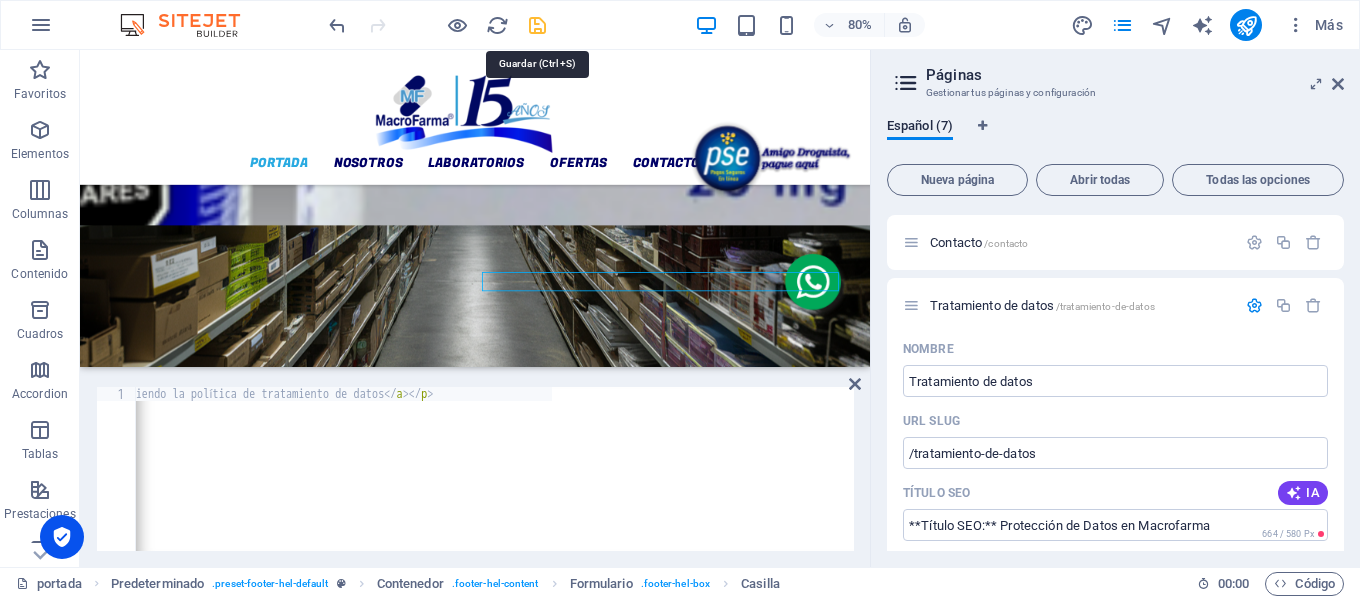 click at bounding box center [537, 25] 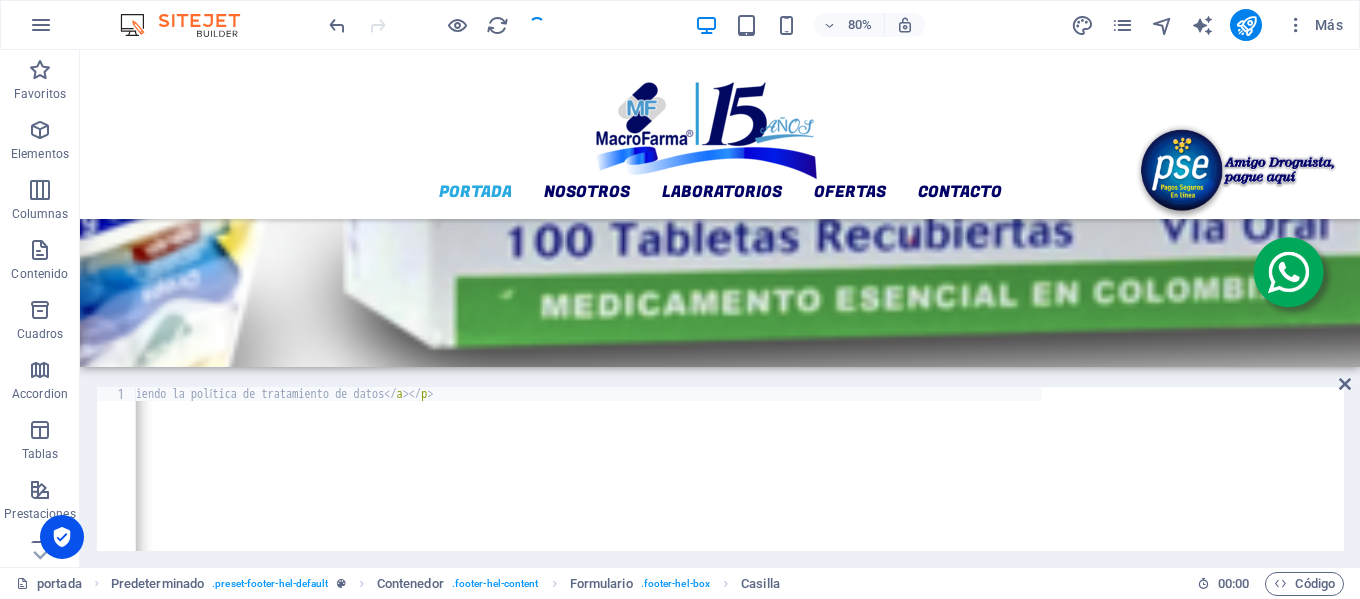 scroll, scrollTop: 3968, scrollLeft: 0, axis: vertical 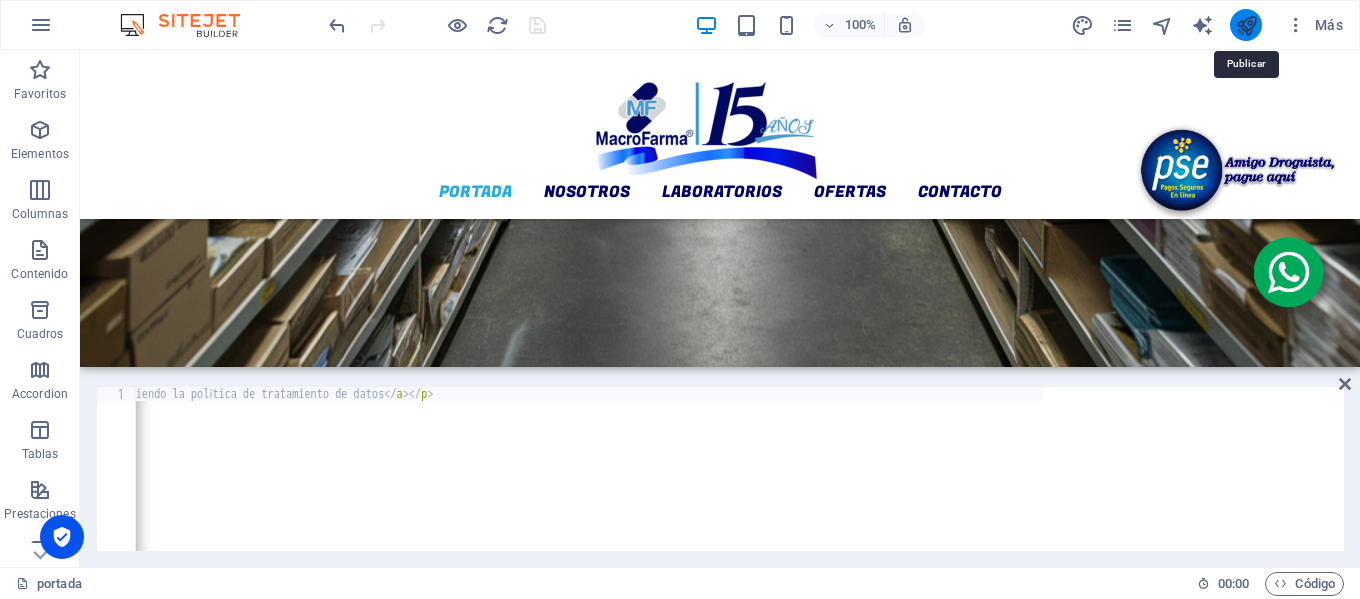 click at bounding box center (1246, 25) 